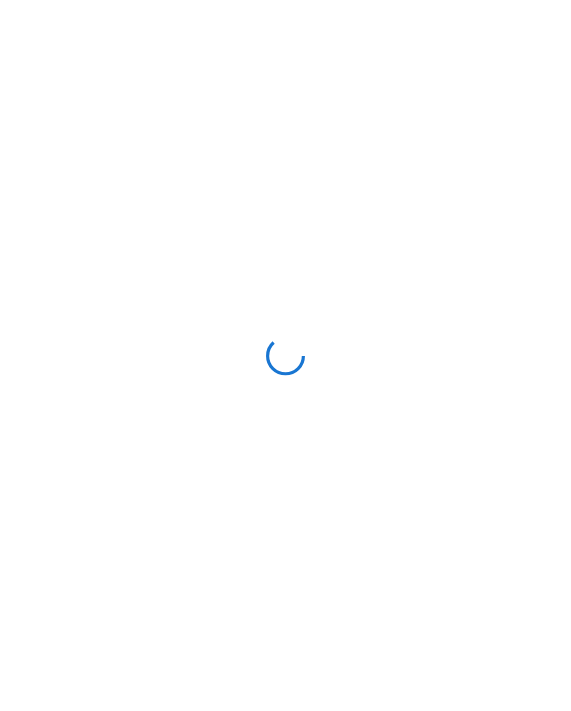 scroll, scrollTop: 0, scrollLeft: 0, axis: both 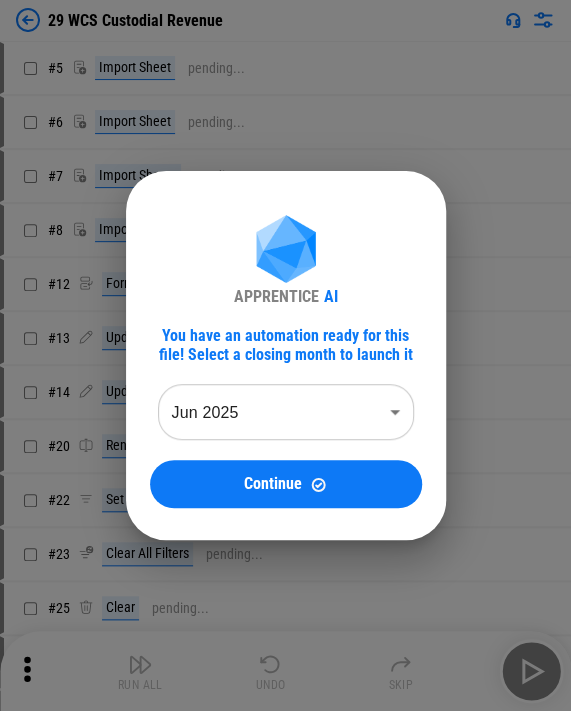 click on "APPRENTICE AI You have an automation ready for this file! Select a closing month to launch it [MONTH] [YEAR] ******** ​ Continue" at bounding box center (285, 355) 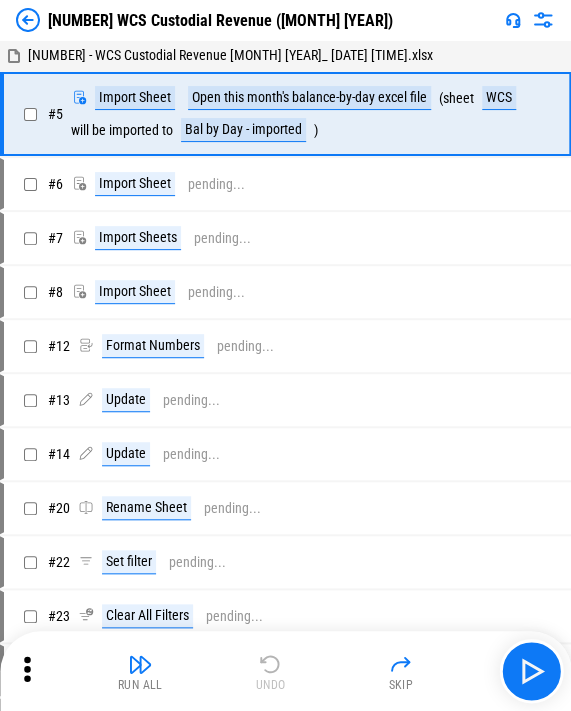 click at bounding box center (28, 20) 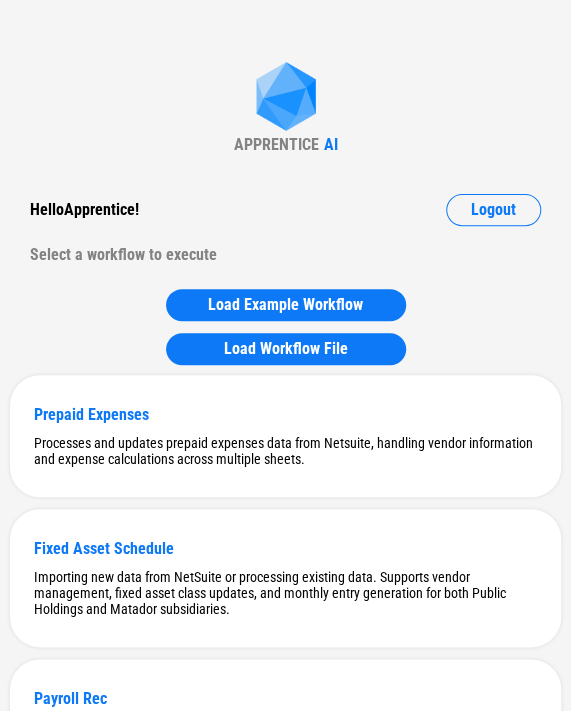 click on "APPRENTICE AI Hello  Apprentice ! Logout Select a workflow to execute Load Example Workflow Load Workflow File Prepaid Expenses Processes and updates prepaid expenses data from Netsuite, handling vendor information and expense calculations across multiple sheets. Fixed Asset Schedule Importing new data from NetSuite or processing existing data. Supports vendor management, fixed asset class updates, and monthly entry generation for both Public Holdings and Matador subsidiaries. Payroll Rec Creates payroll reconciliation journal entries including OTTP reclass and benefit journal entries based on bank and benefit data. SBC Rec Performs Share-Based Compensation (SBC) reconciliation for Public Holdings and OTTP entities, including preparation of source sheets, lookup of ADP data, and generation of the required journal entry (JE) sheet for the closing month. Monthly Change in Cash Review This workflow updates the Trial Balance Sheets, as well as the filters on the Cash Transactions Sheet Bank Activity Amex Accrual" at bounding box center (285, 5110) 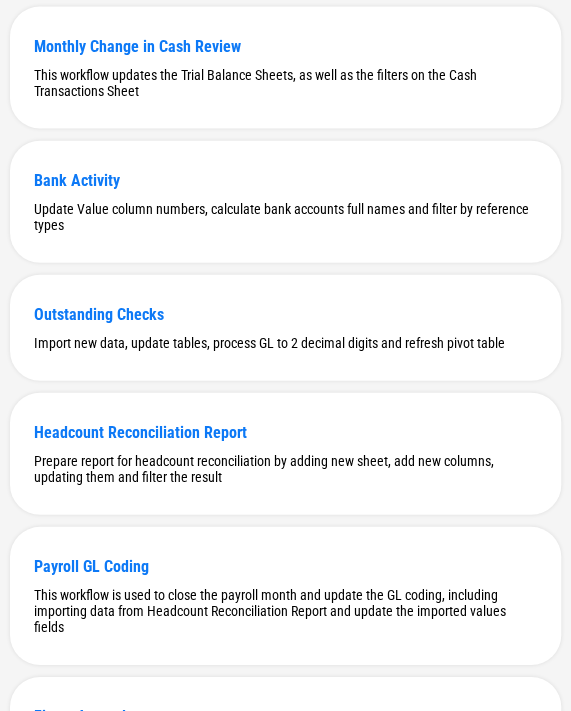 scroll, scrollTop: 5864, scrollLeft: 0, axis: vertical 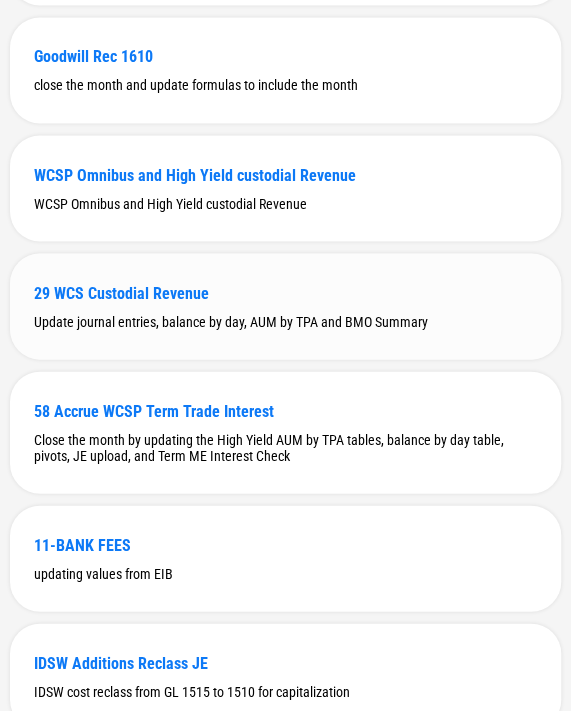 click on "[NUMBER] WCS Custodial Revenue [MONTH] [YEAR]_ [DATE] [TIME].xlsx" at bounding box center [285, 306] 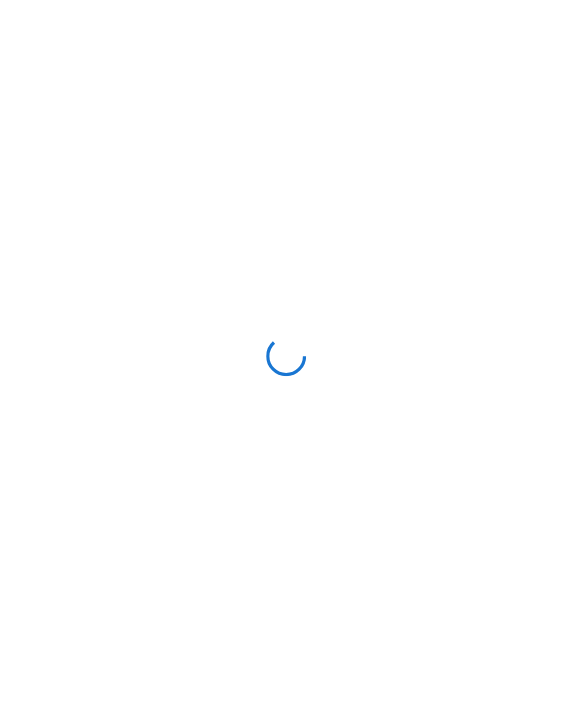 scroll, scrollTop: 0, scrollLeft: 0, axis: both 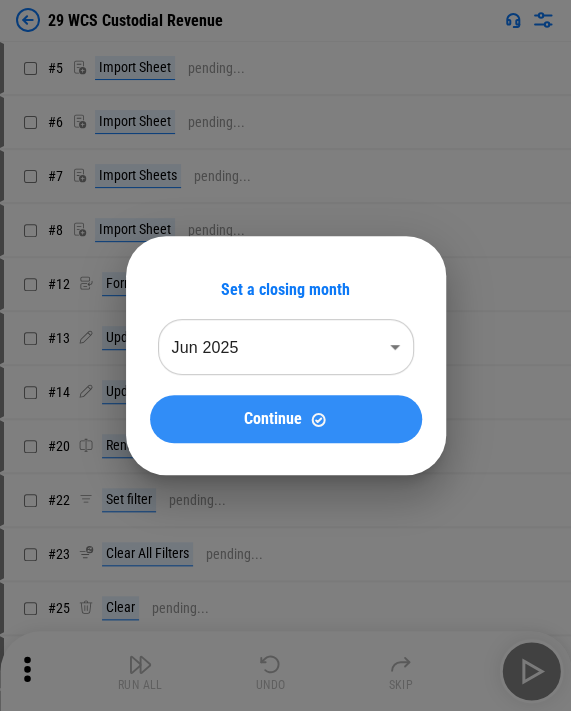 click on "Continue" at bounding box center [273, 419] 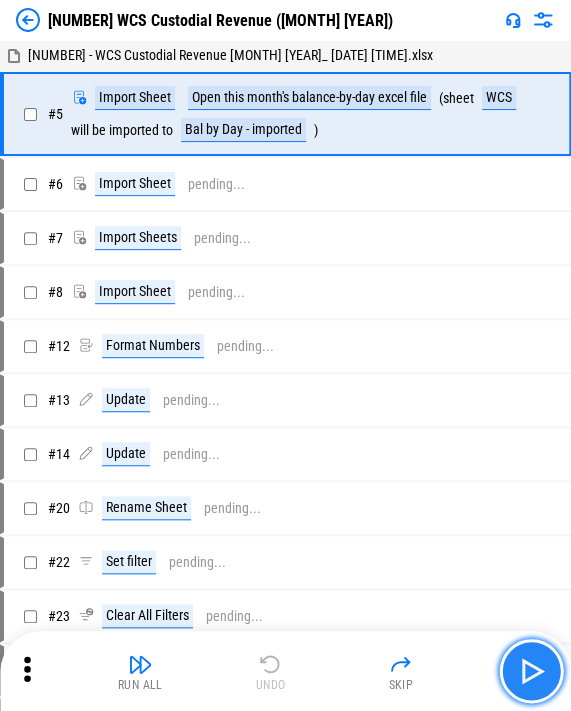 click at bounding box center [531, 671] 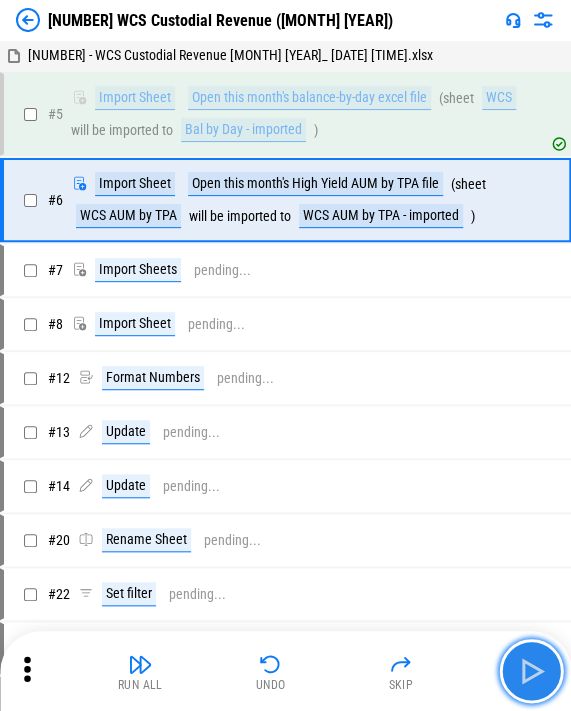 click at bounding box center [531, 671] 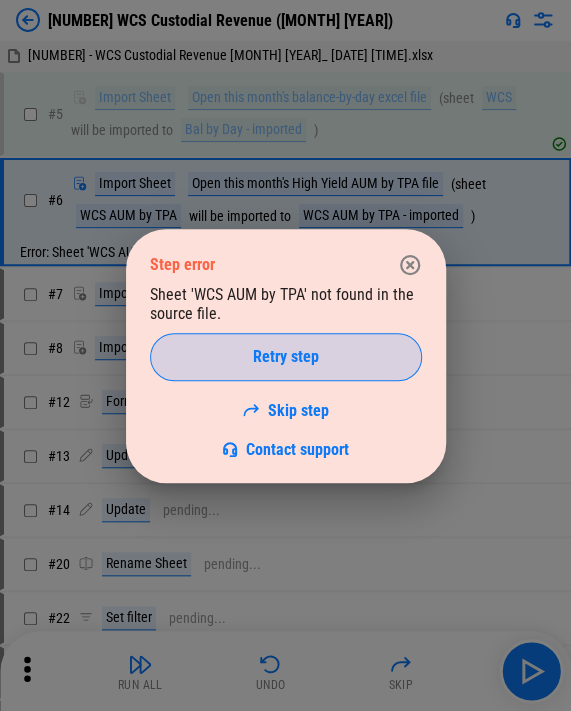 click on "Retry step" at bounding box center (286, 357) 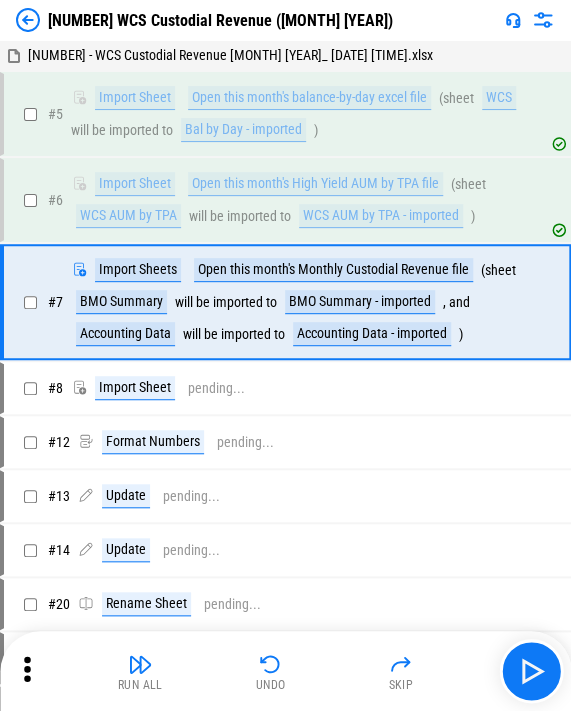 click on "Run All Undo Skip" at bounding box center [285, 671] 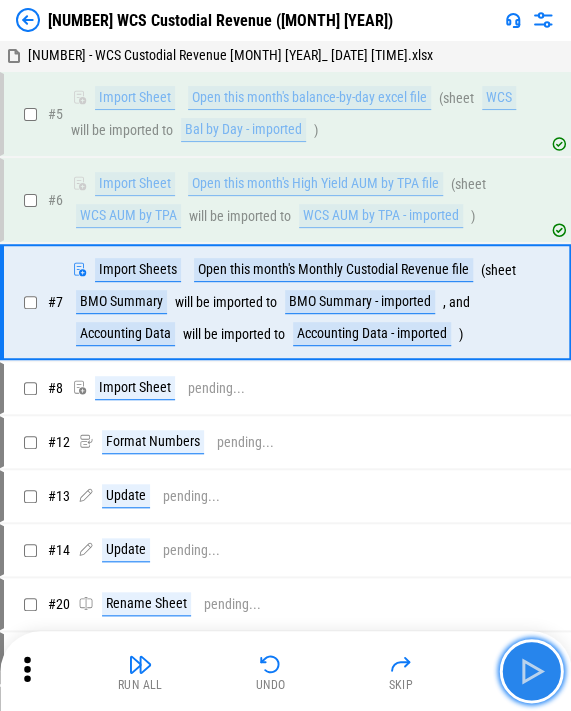 click at bounding box center [531, 671] 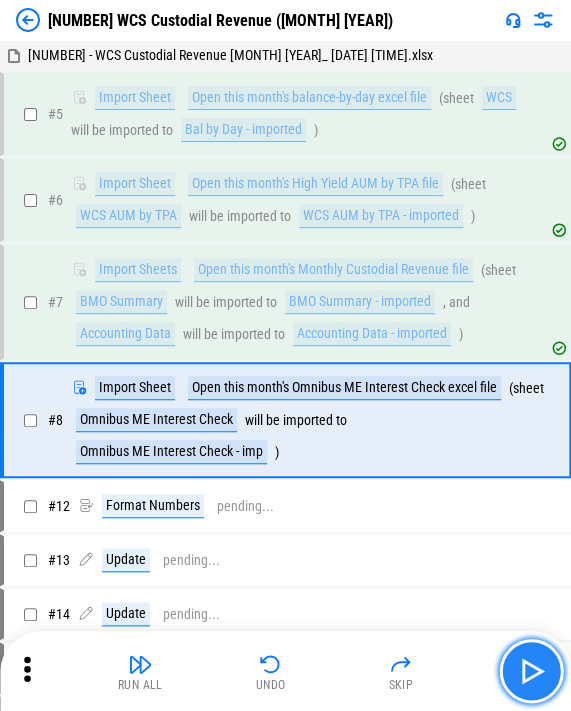 click at bounding box center (531, 671) 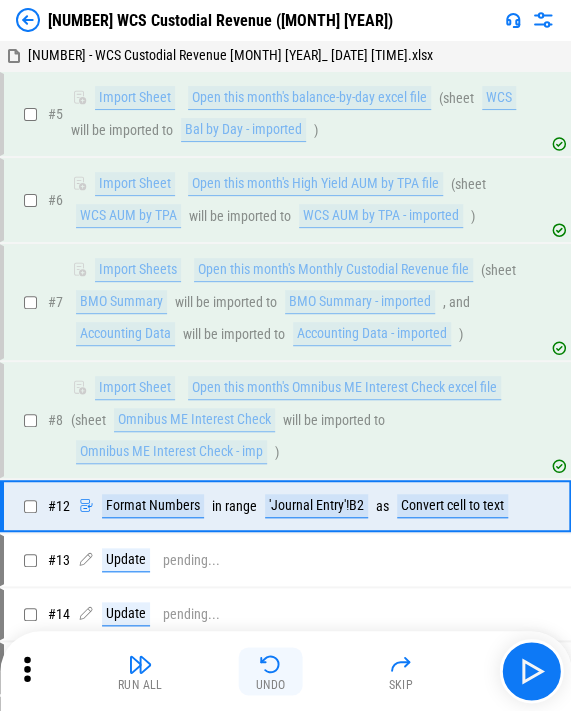 click on "Undo" at bounding box center [271, 671] 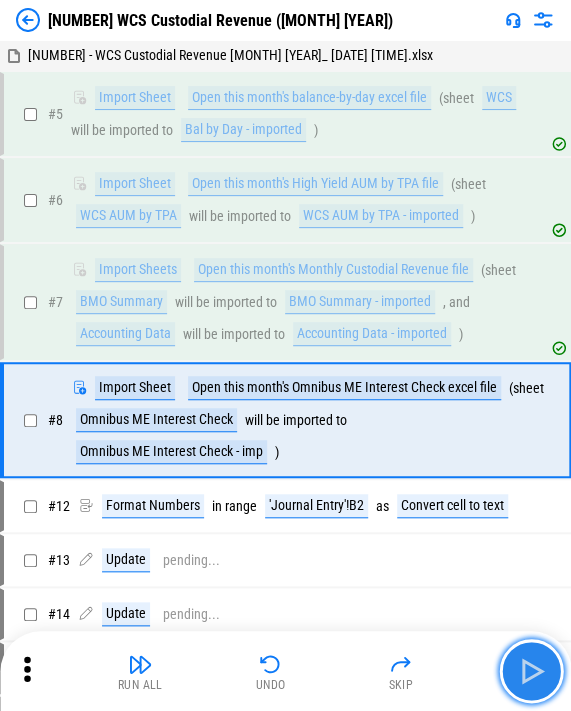 click at bounding box center (531, 671) 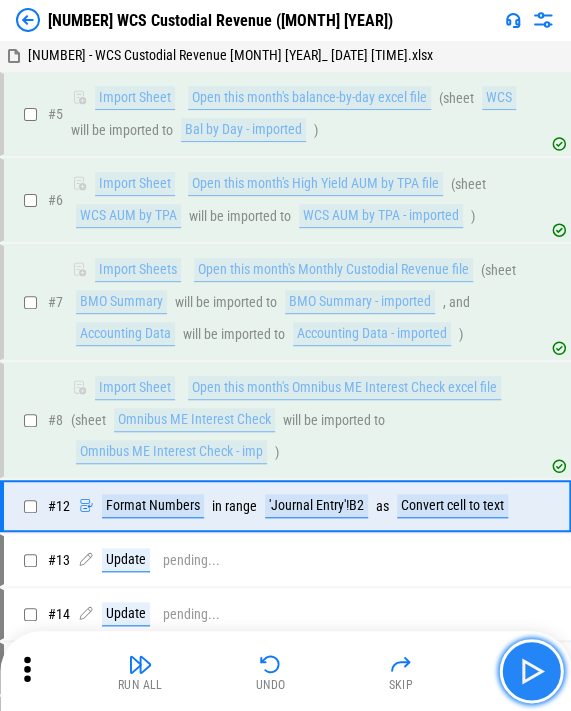 click at bounding box center (531, 671) 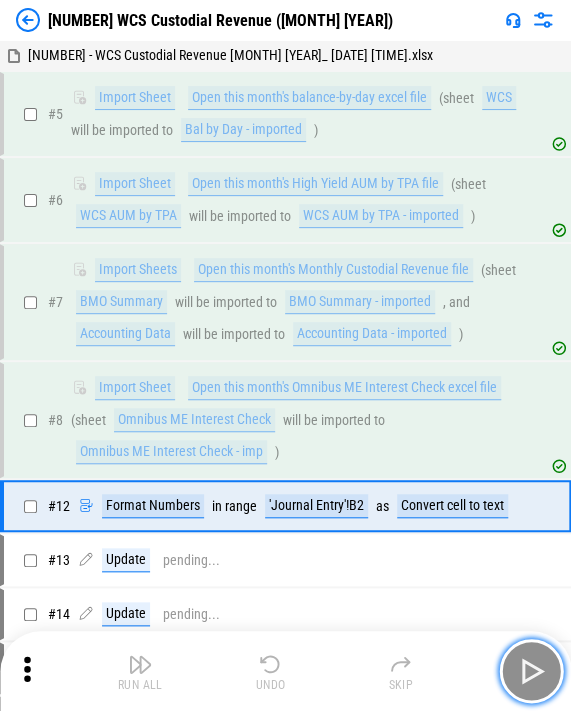 click at bounding box center [531, 671] 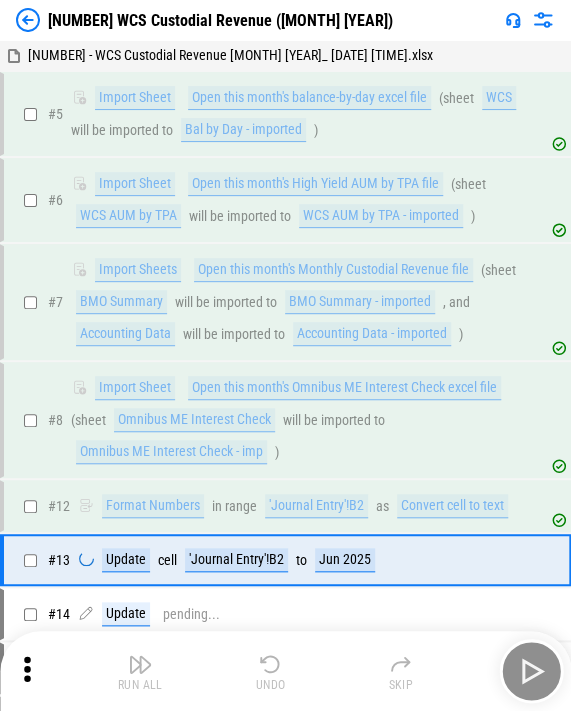 click on "Run All Undo Skip" at bounding box center [287, 671] 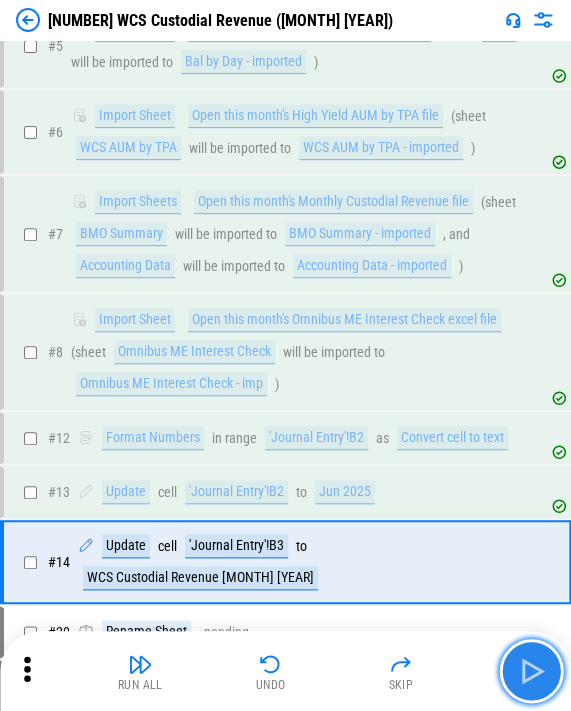 click at bounding box center (531, 671) 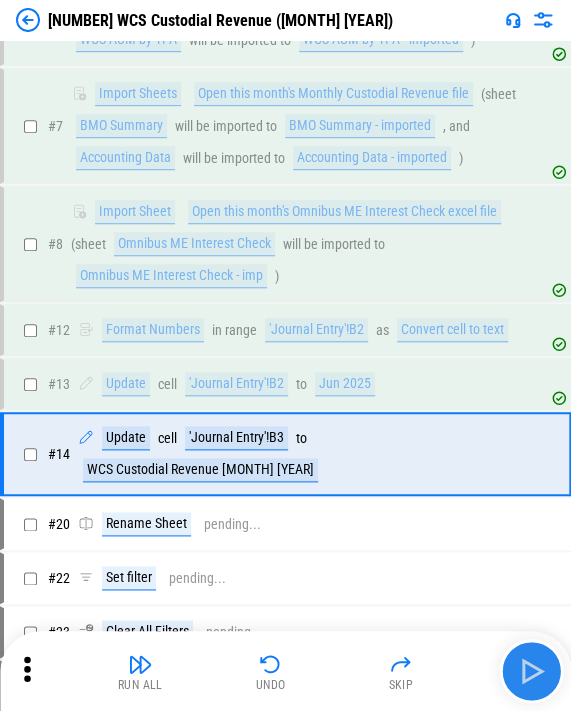 click on "Run All Undo Skip" at bounding box center [287, 671] 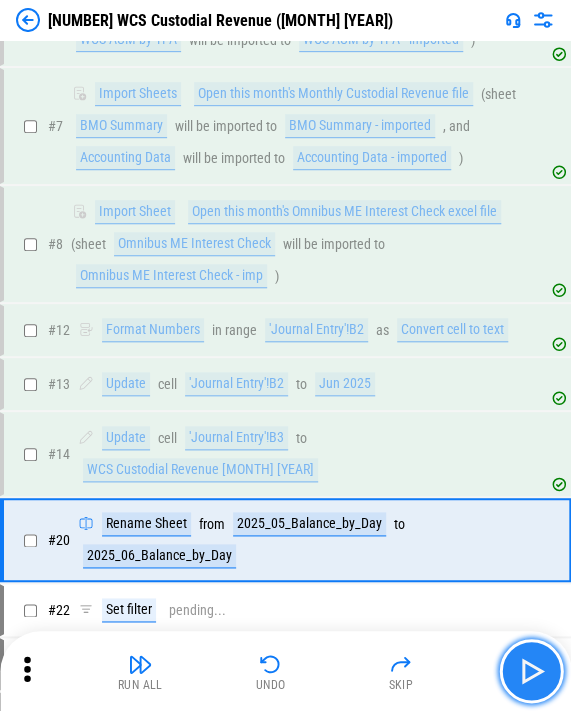 click at bounding box center (531, 671) 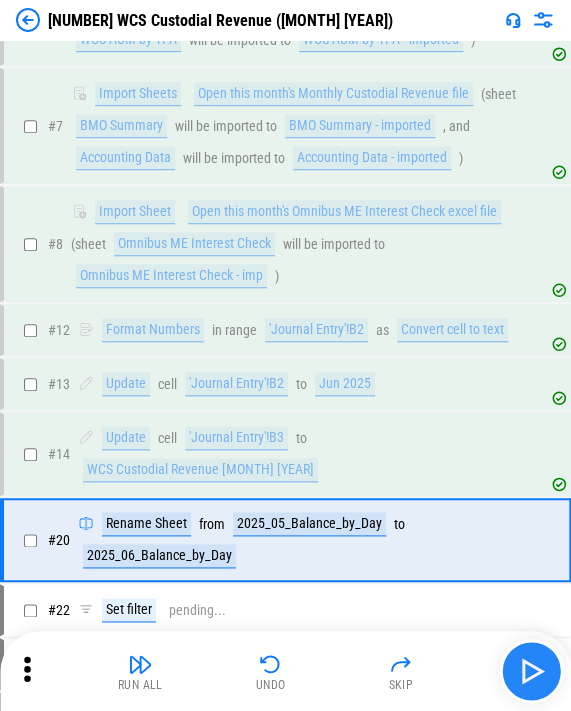 click on "Run All Undo Skip" at bounding box center [287, 671] 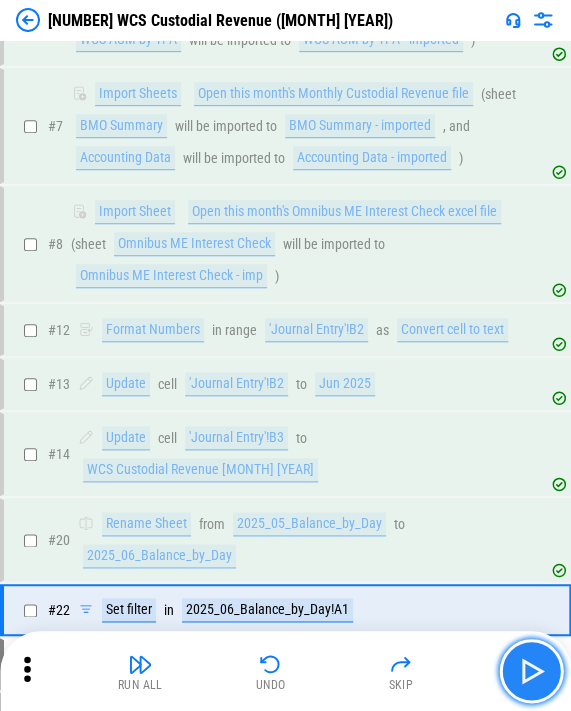 click at bounding box center (531, 671) 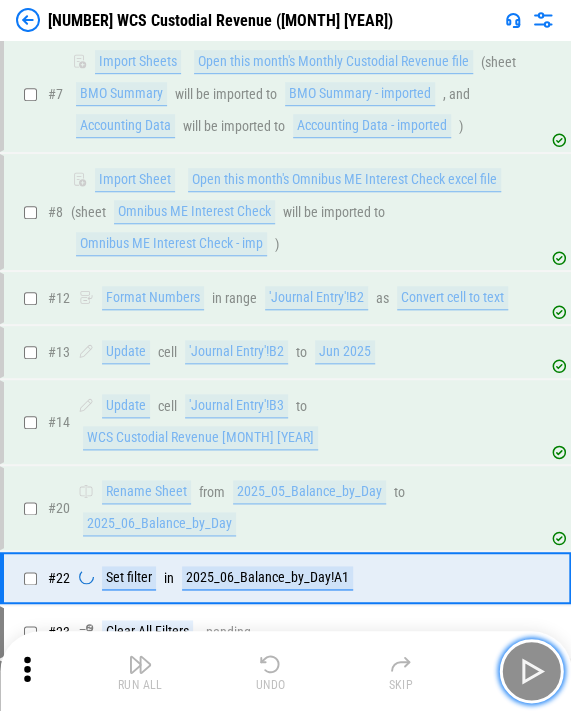 click at bounding box center [531, 671] 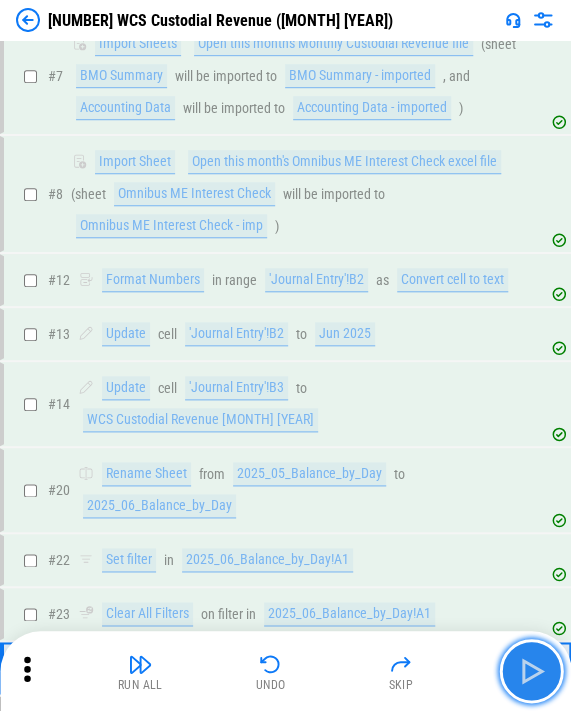 click at bounding box center [531, 671] 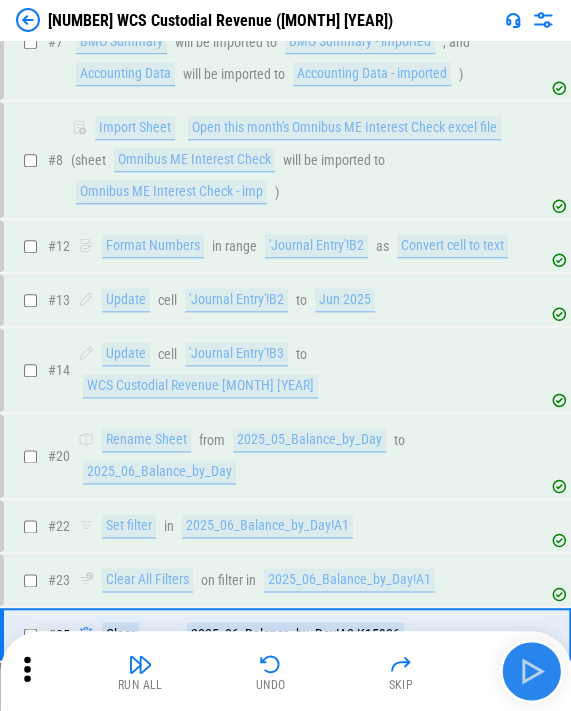 click on "Run All Undo Skip" at bounding box center (287, 671) 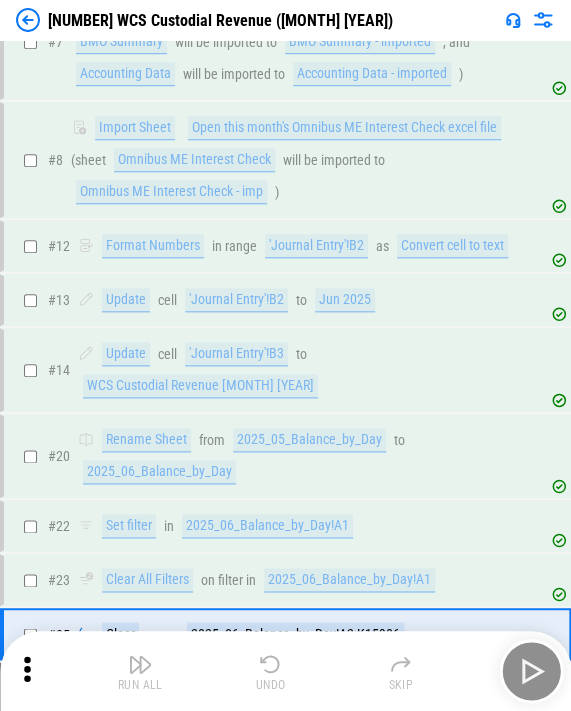 click on "Run All Undo Skip" at bounding box center [287, 671] 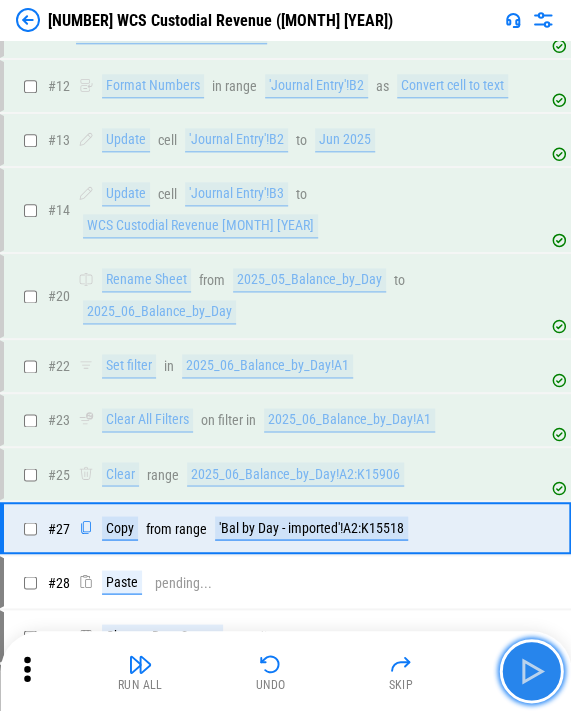 click at bounding box center (531, 671) 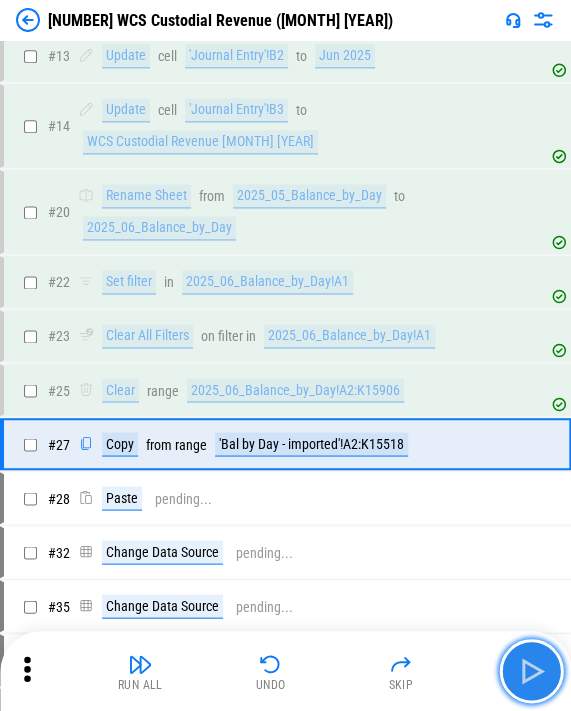 click at bounding box center [531, 671] 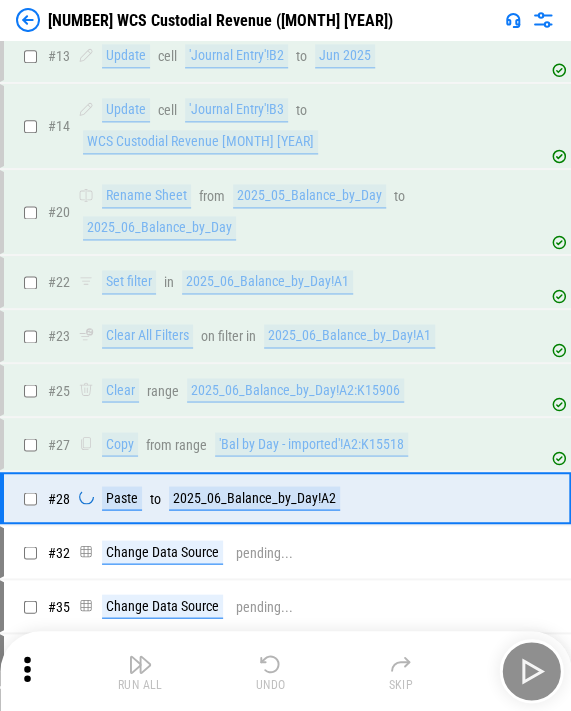 click on "Run All Undo Skip" at bounding box center (287, 671) 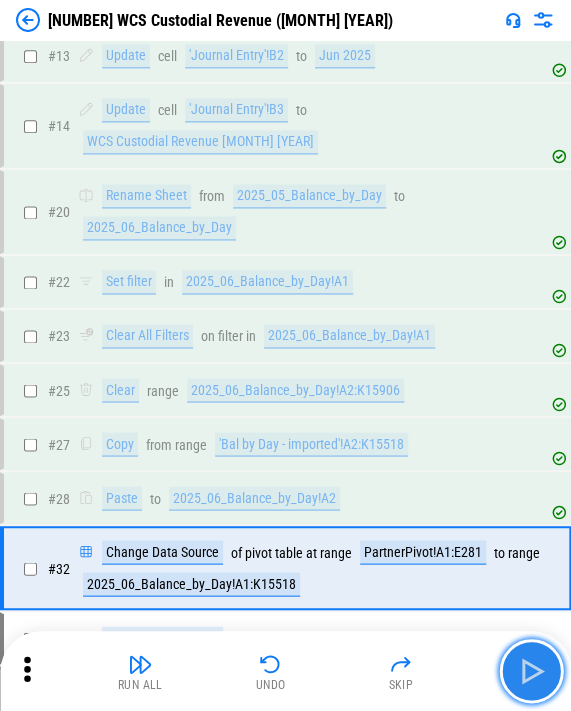 click at bounding box center [531, 671] 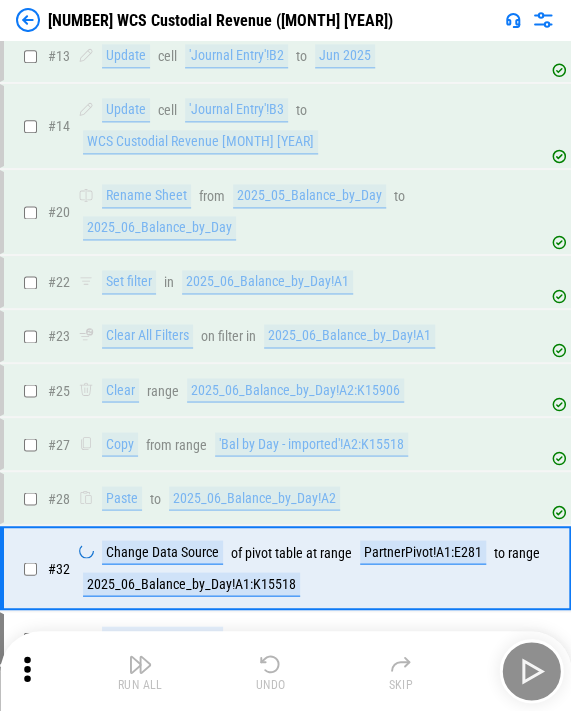 click on "Run All Undo Skip" at bounding box center (287, 671) 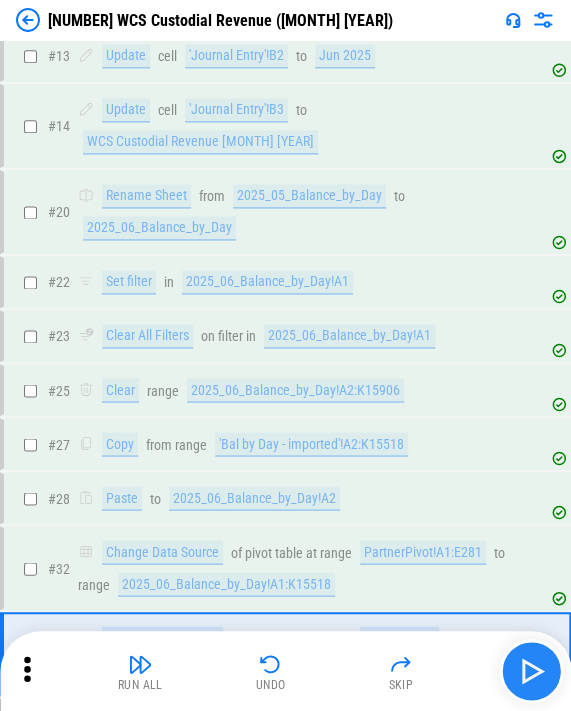 scroll, scrollTop: 681, scrollLeft: 0, axis: vertical 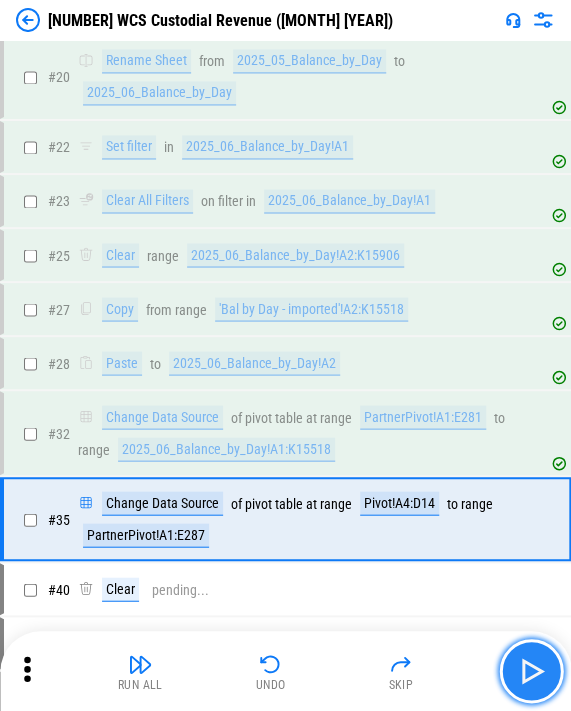 click at bounding box center [531, 671] 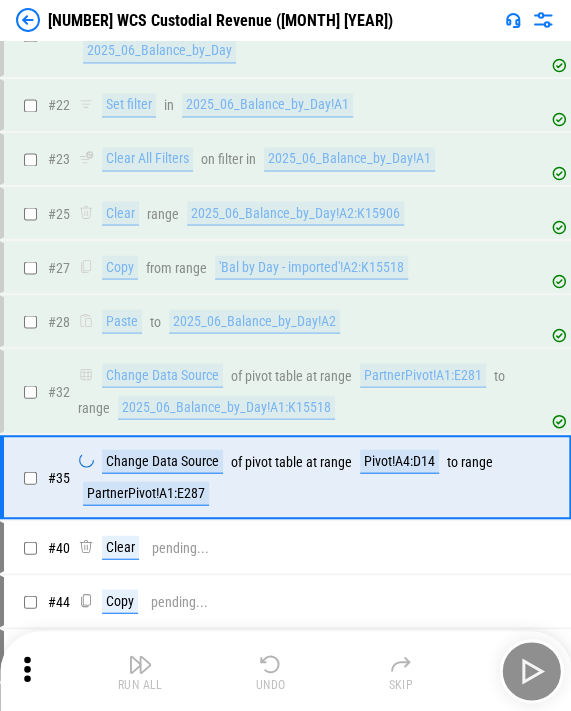 click on "Run All Undo Skip" at bounding box center (287, 671) 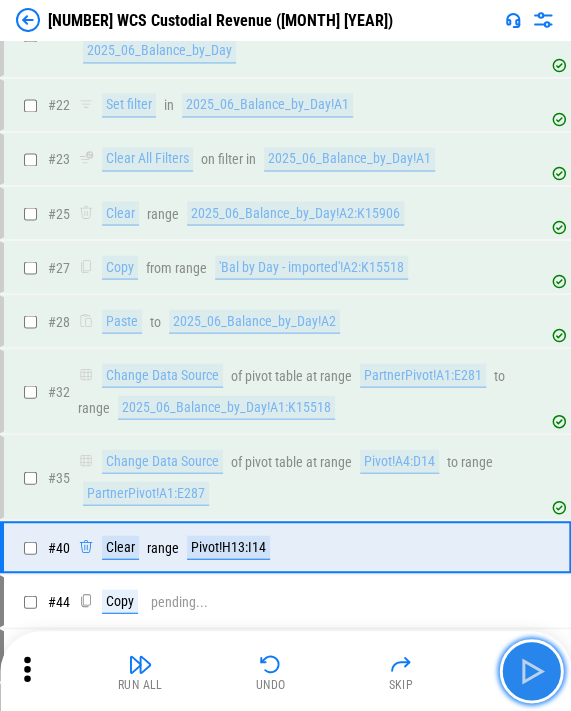 click at bounding box center [531, 671] 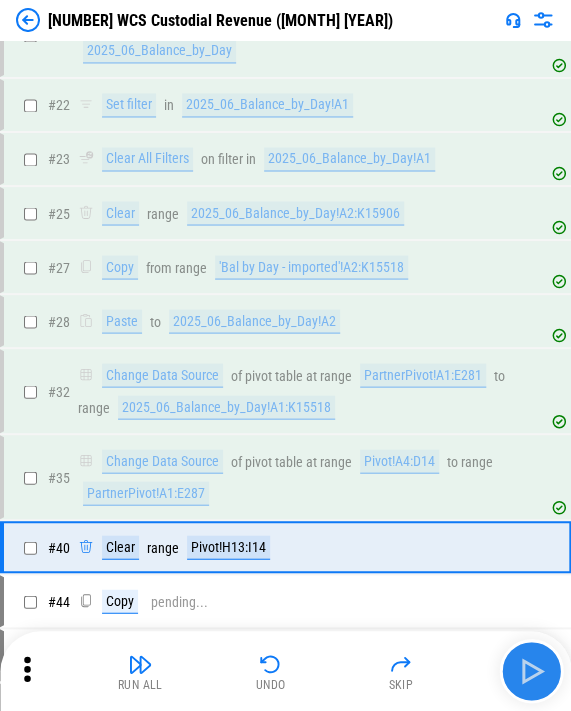 click on "[NUMBER] WCS Custodial Revenue  ( [MONTH] [YEAR] ) [NUMBER] - WCS Custodial Revenue [MONTH] [YEAR]_ [DATE] [TIME].xlsx # 5 Import Sheet Open this month's balance-by-day excel file ( sheet WCS will be imported to Bal by Day - imported ) # 6 Import Sheet Open this month's High Yield AUM by TPA file ( sheet WCS AUM by TPA will be imported to WCS AUM by TPA - imported ) # 7 Import Sheets Open this month's Monthly Custodial Revenue file ( sheet BMO Summary will be imported to BMO Summary - imported , and Accounting Data will be imported to Accounting Data - imported ) # 8 Import Sheet Open this month's Omnibus ME Interest Check excel file ( sheet Omnibus ME Interest Check will be imported to Omnibus ME Interest Check - imp ) # 12 Format Numbers in range 'Journal Entry'!B2 as Convert cell to text # 13 Update cell 'Journal Entry'!B2 to [MONTH] [YEAR] # 14 Update cell 'Journal Entry'!B3 to WCS Custodial Revenue [MONTH] [YEAR] # 20 Rename Sheet from 2025_05_Balance_by_Day to 2025_06_Balance_by_Day # 22 Set filter in 2025_06_Balance_by_Day!A1 # 23" at bounding box center (285, -326) 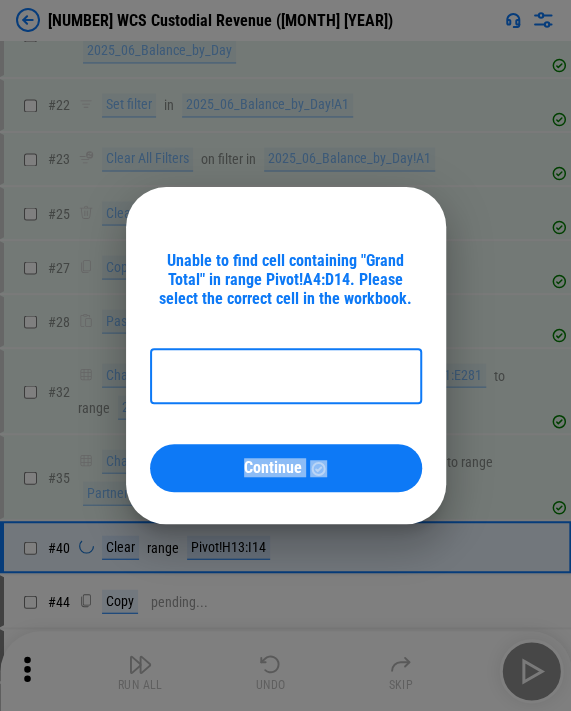 click on "Unable to find cell containing "Grand Total" in range Pivot!A4:D14. Please select the correct cell in the workbook. ​ Continue" at bounding box center [285, 355] 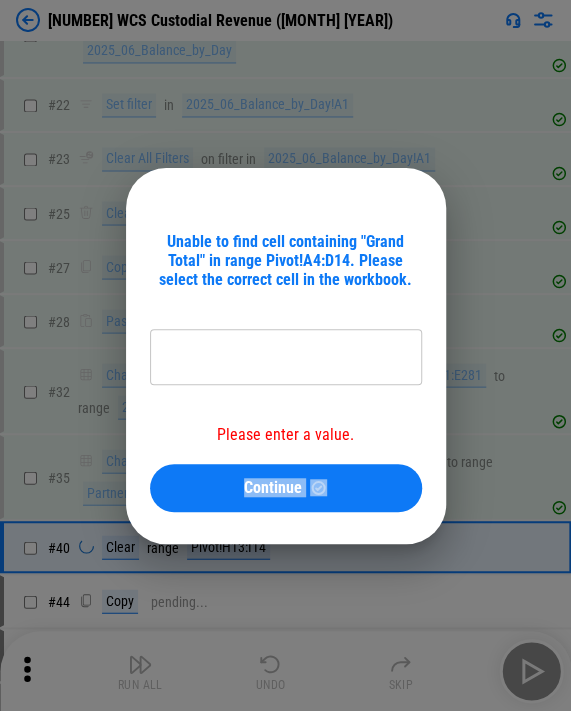 click on "Unable to find cell containing "Grand Total" in range Pivot!A4:D14. Please select the correct cell in the workbook. ​ Please enter a value. Continue" at bounding box center (285, 355) 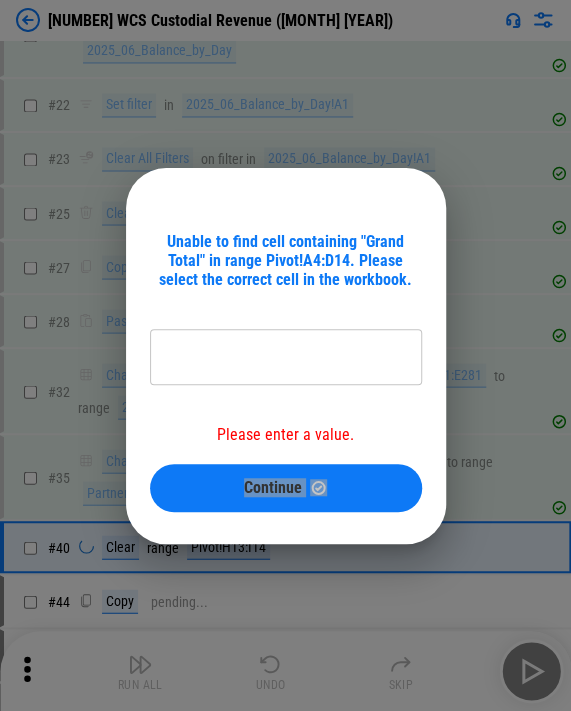 type on "*********" 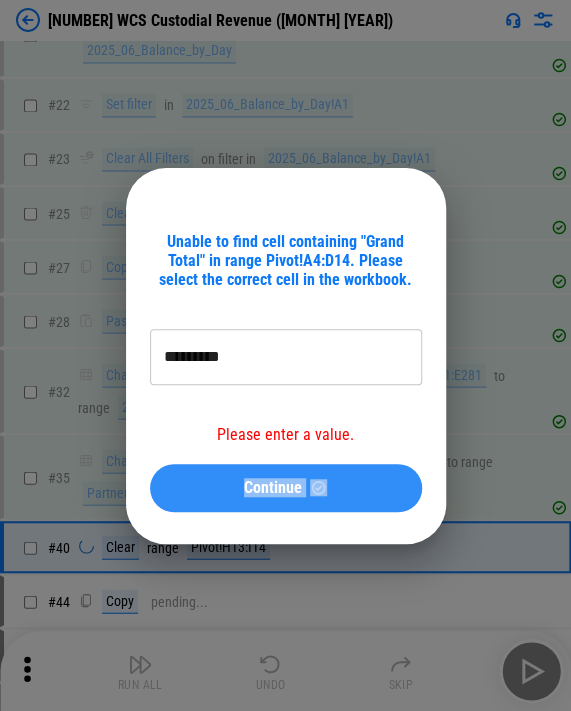 click on "Continue" at bounding box center (286, 487) 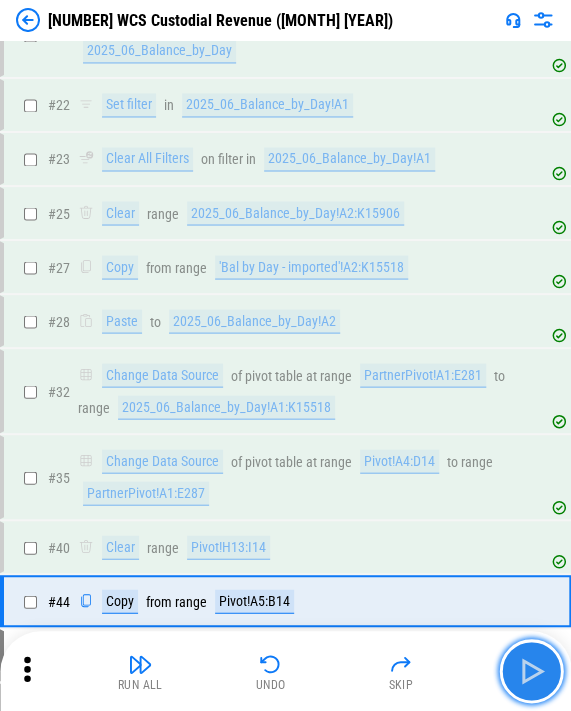 click at bounding box center [531, 671] 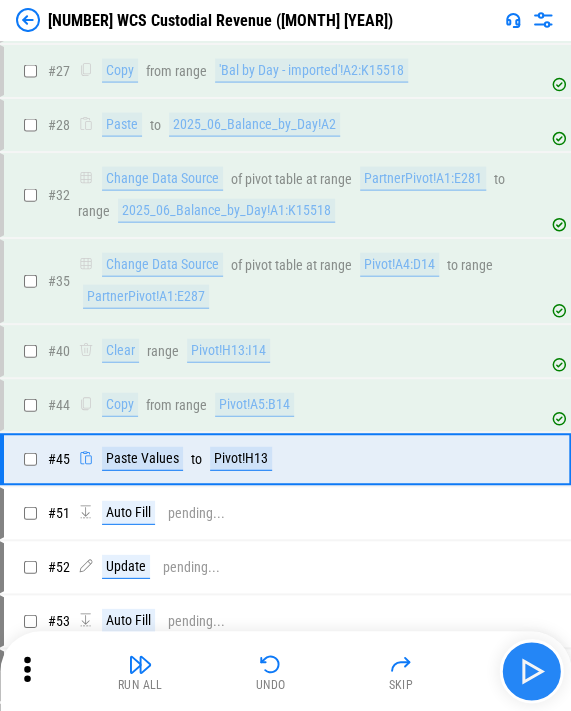 scroll, scrollTop: 939, scrollLeft: 0, axis: vertical 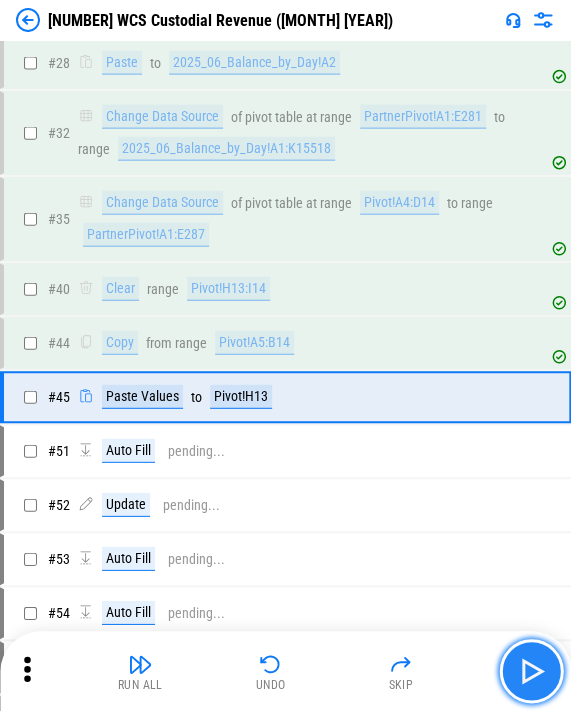 click at bounding box center (531, 671) 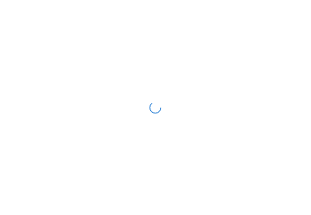 scroll, scrollTop: 0, scrollLeft: 0, axis: both 